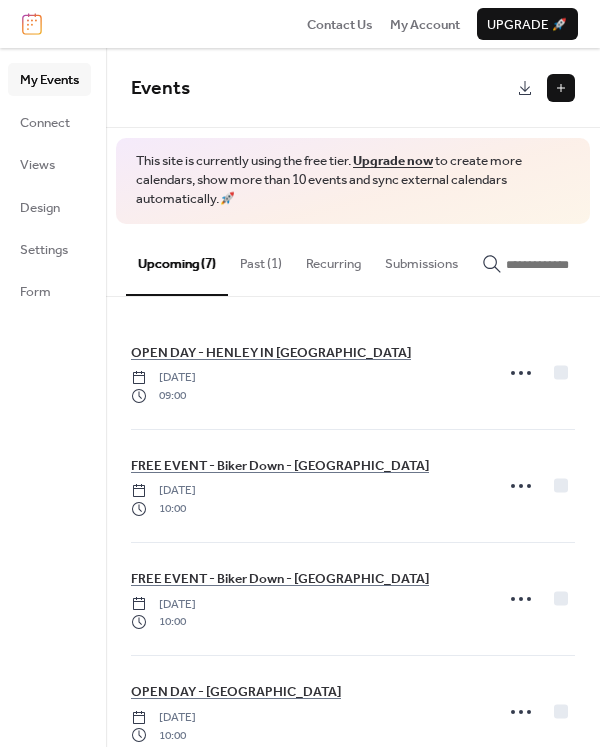 scroll, scrollTop: 0, scrollLeft: 0, axis: both 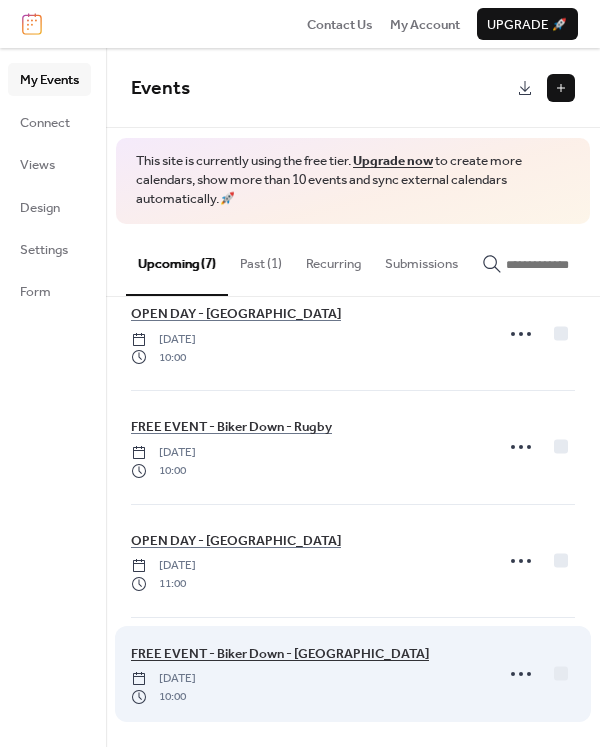 click on "FREE EVENT - Biker Down - [GEOGRAPHIC_DATA]" at bounding box center (280, 654) 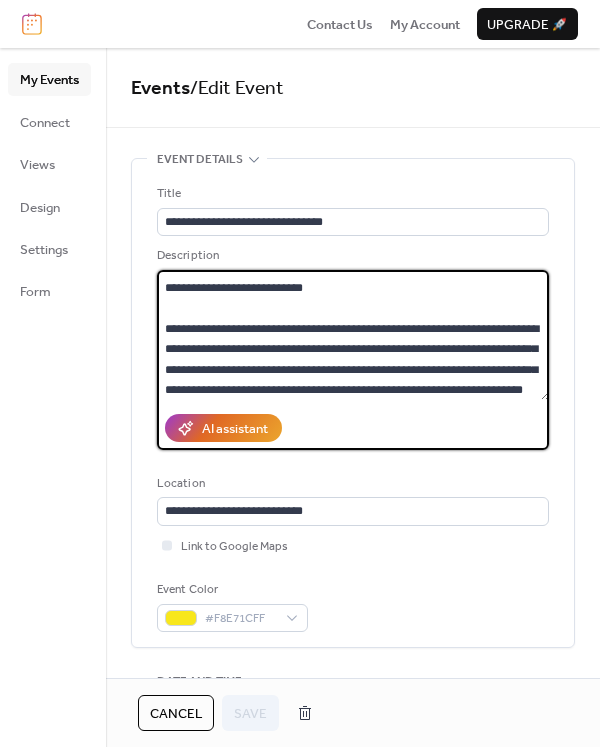 scroll, scrollTop: 694, scrollLeft: 0, axis: vertical 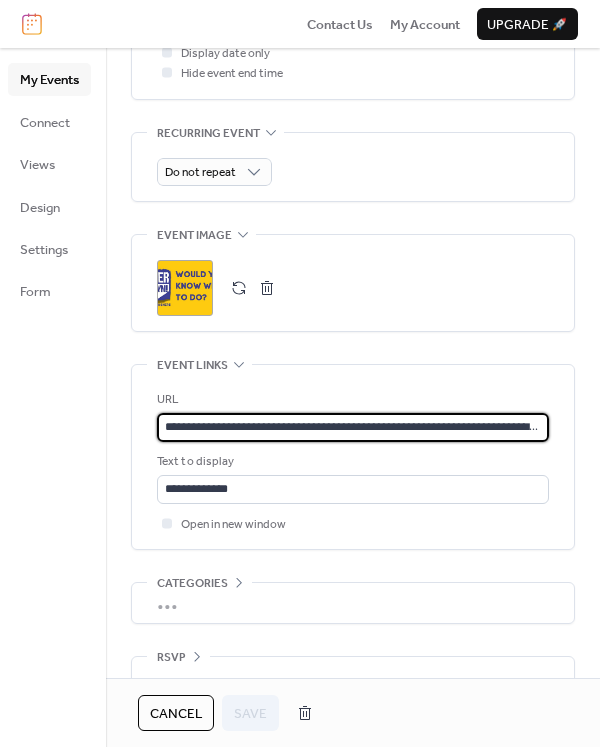 drag, startPoint x: 163, startPoint y: 433, endPoint x: 573, endPoint y: 433, distance: 410 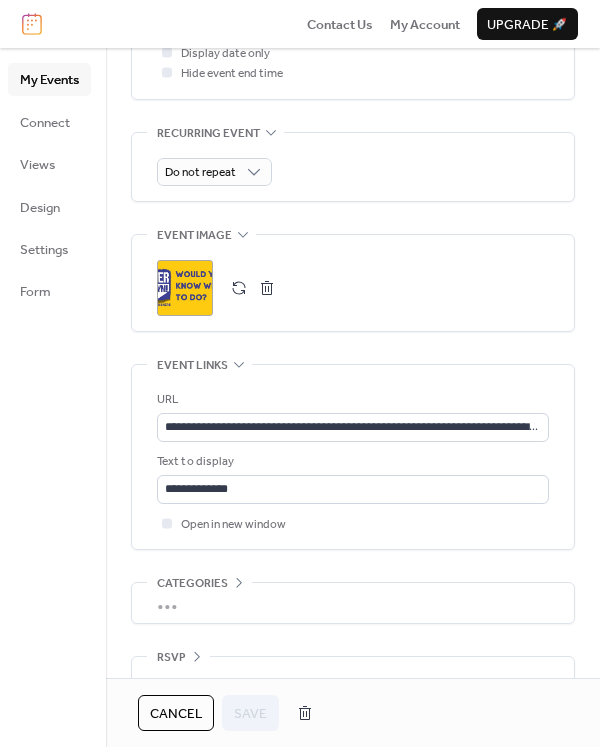 click on "**********" at bounding box center (353, -10) 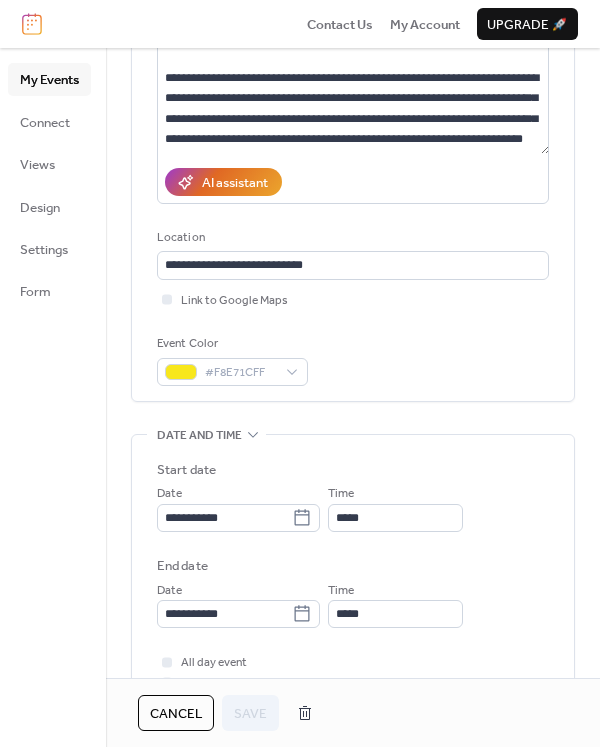 scroll, scrollTop: 156, scrollLeft: 0, axis: vertical 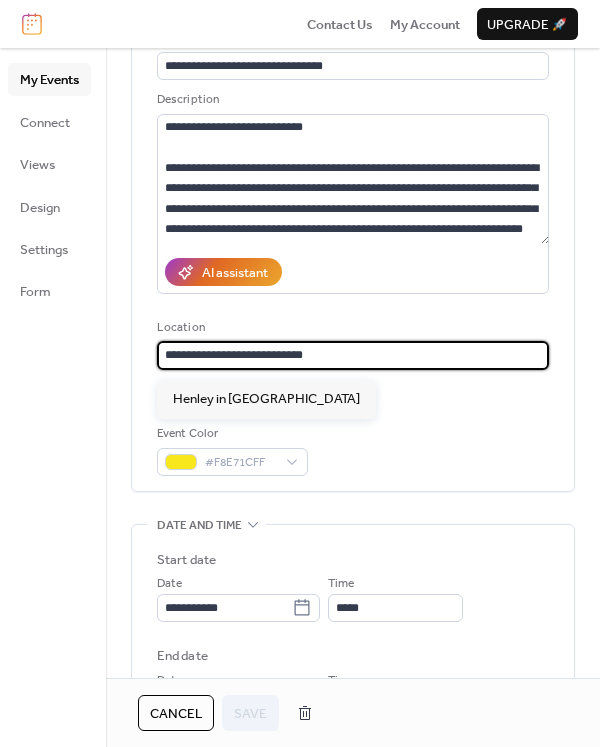 drag, startPoint x: 323, startPoint y: 364, endPoint x: 131, endPoint y: 375, distance: 192.31485 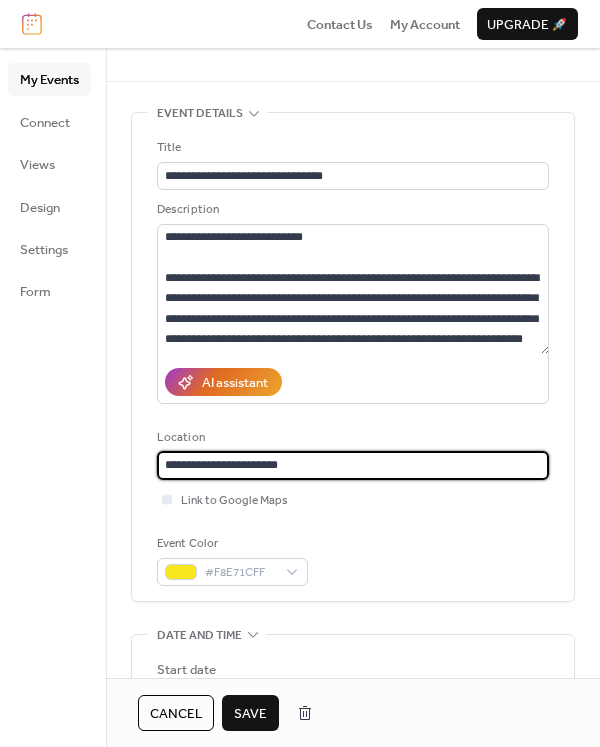 scroll, scrollTop: 0, scrollLeft: 0, axis: both 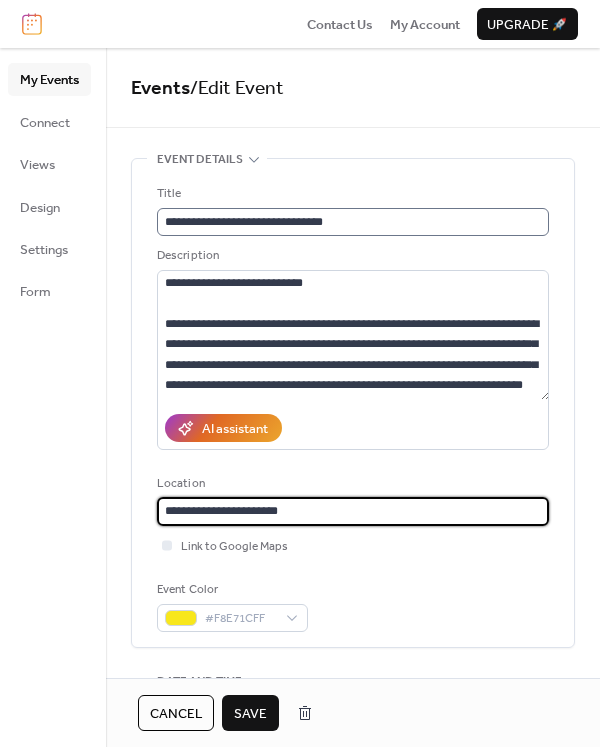 type on "**********" 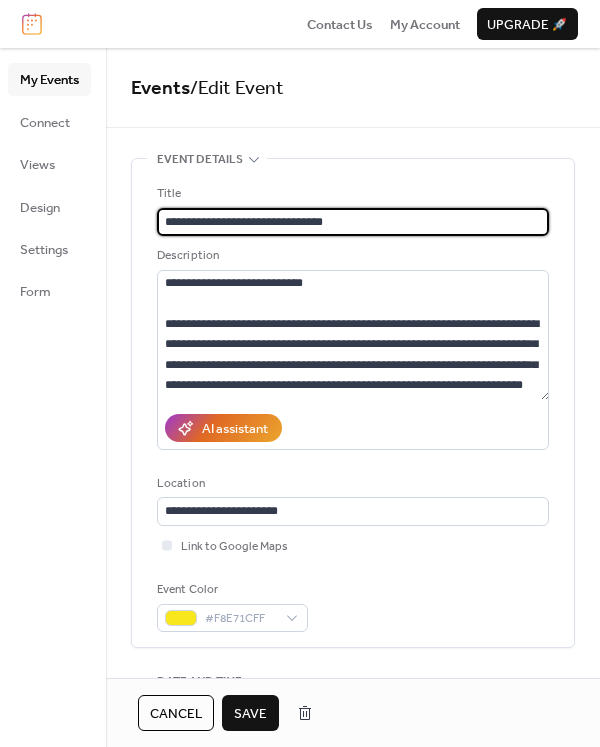 drag, startPoint x: 399, startPoint y: 219, endPoint x: 309, endPoint y: 225, distance: 90.199776 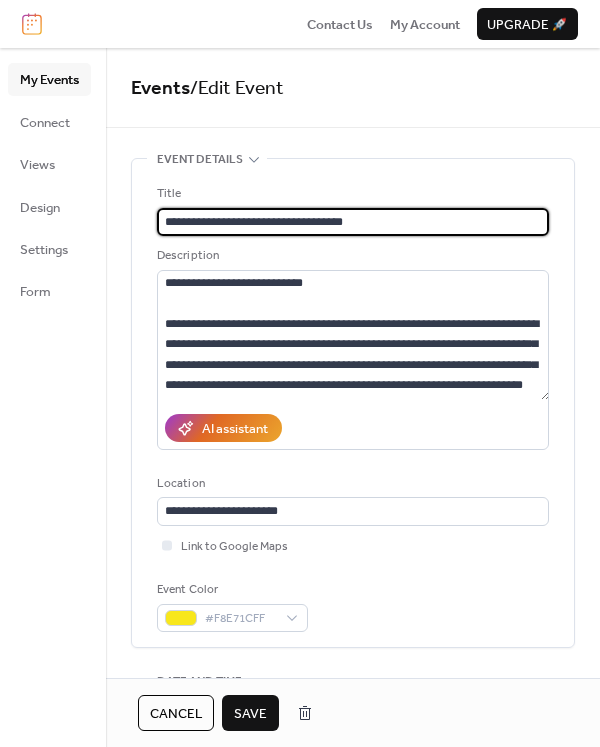 type on "**********" 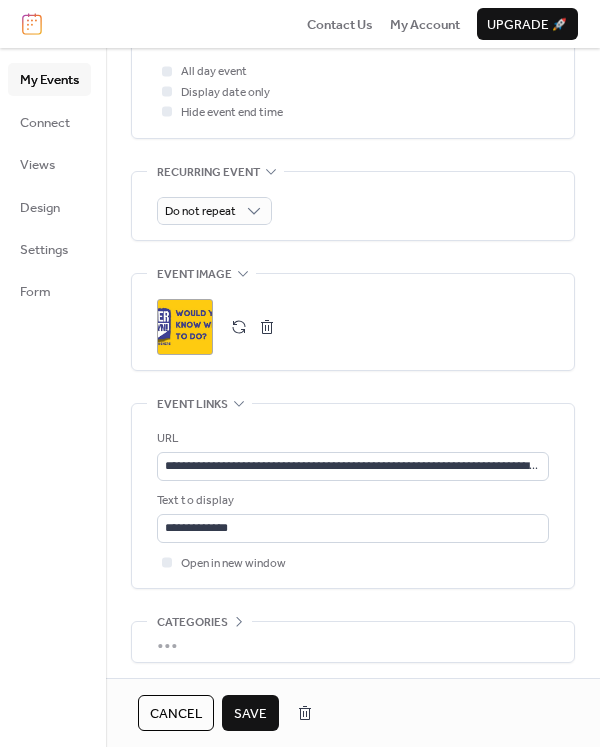 scroll, scrollTop: 927, scrollLeft: 0, axis: vertical 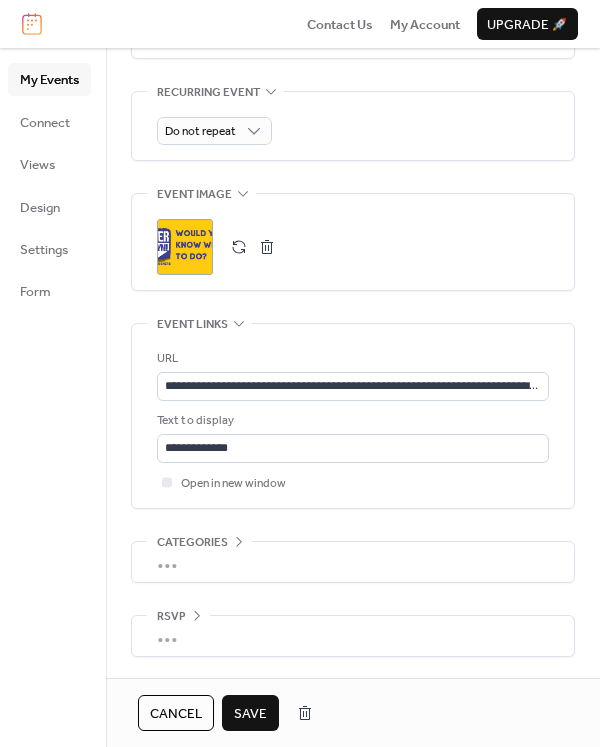 click on "Save" at bounding box center (250, 714) 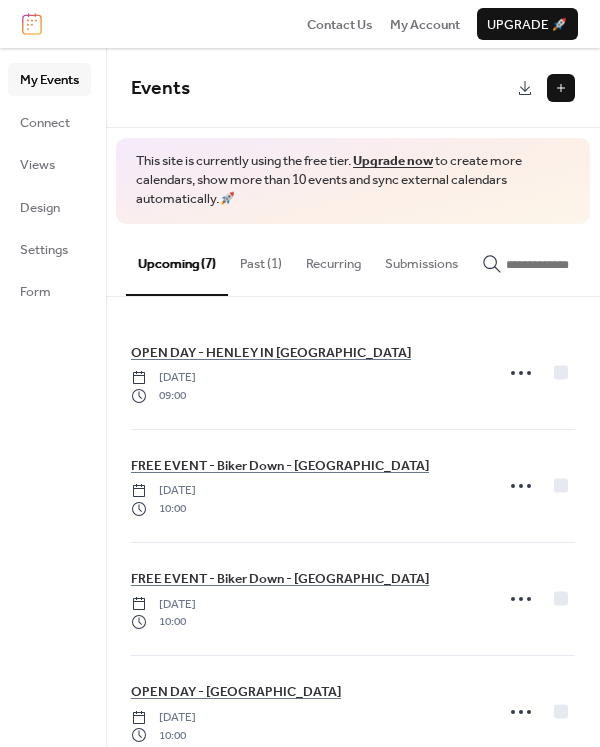 click at bounding box center (561, 88) 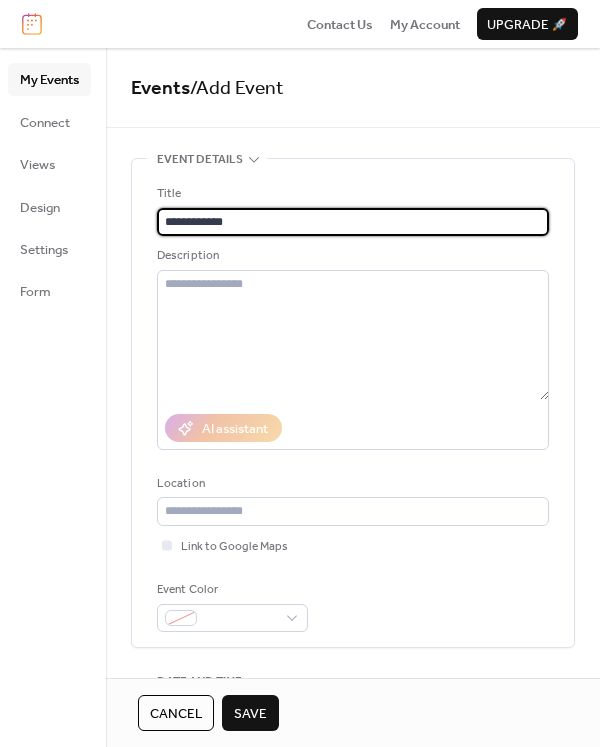 click on "**********" at bounding box center (353, 222) 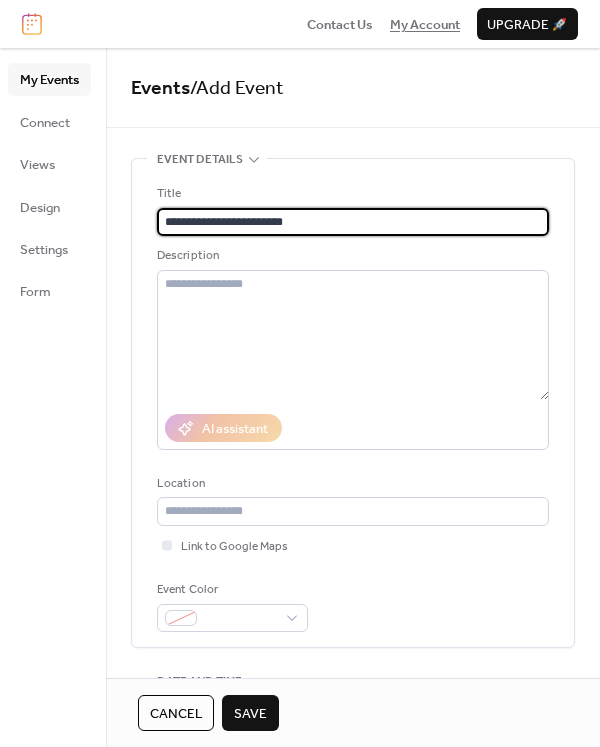 type on "**********" 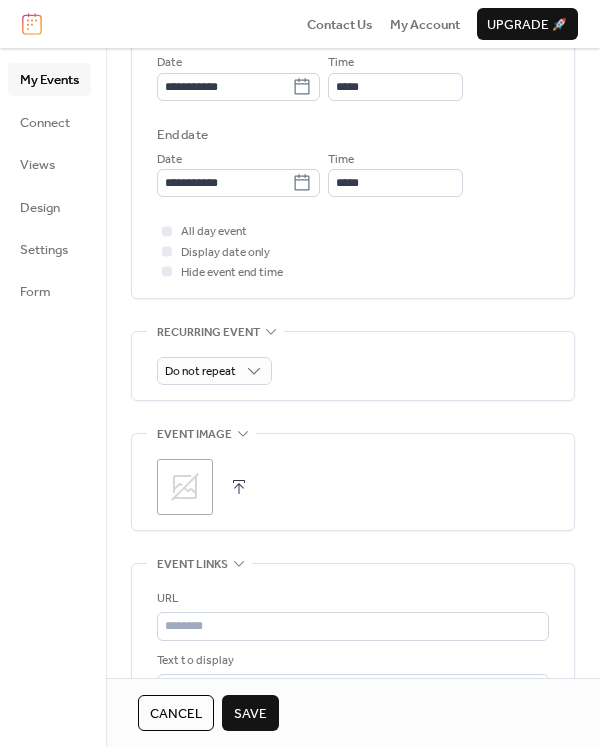 scroll, scrollTop: 689, scrollLeft: 0, axis: vertical 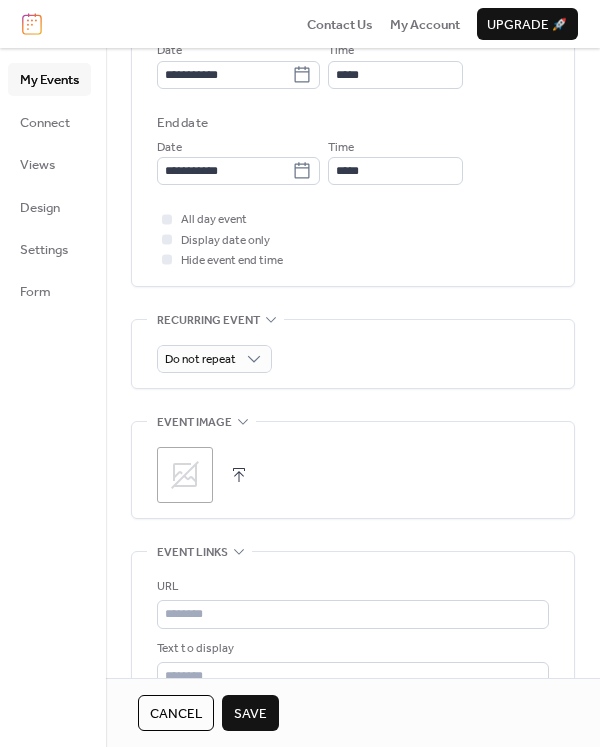 click at bounding box center (239, 475) 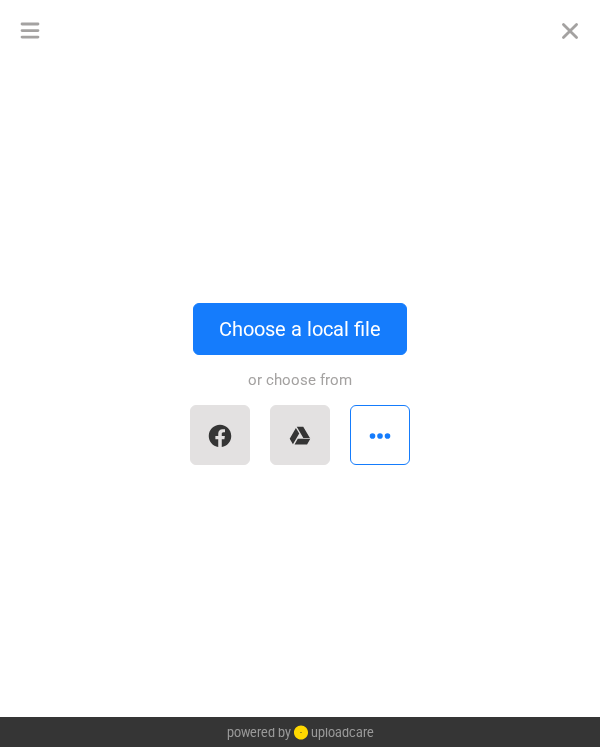 scroll, scrollTop: 689, scrollLeft: 0, axis: vertical 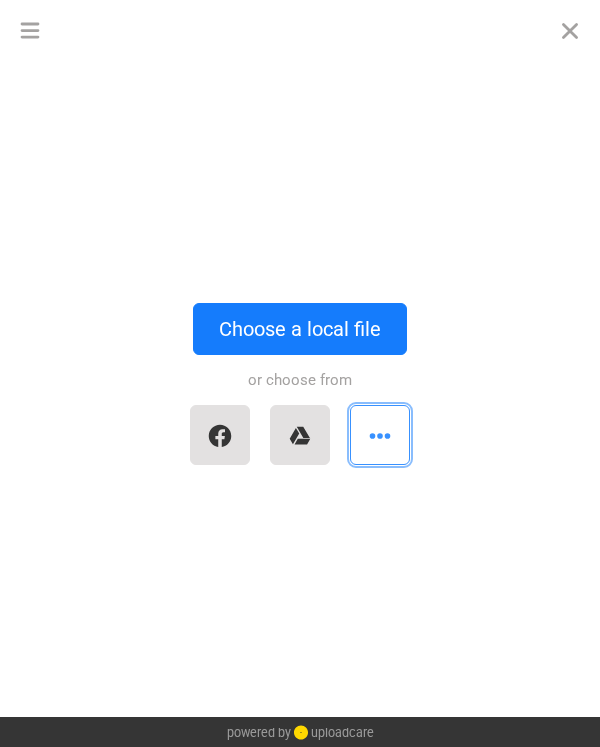 click at bounding box center [380, 435] 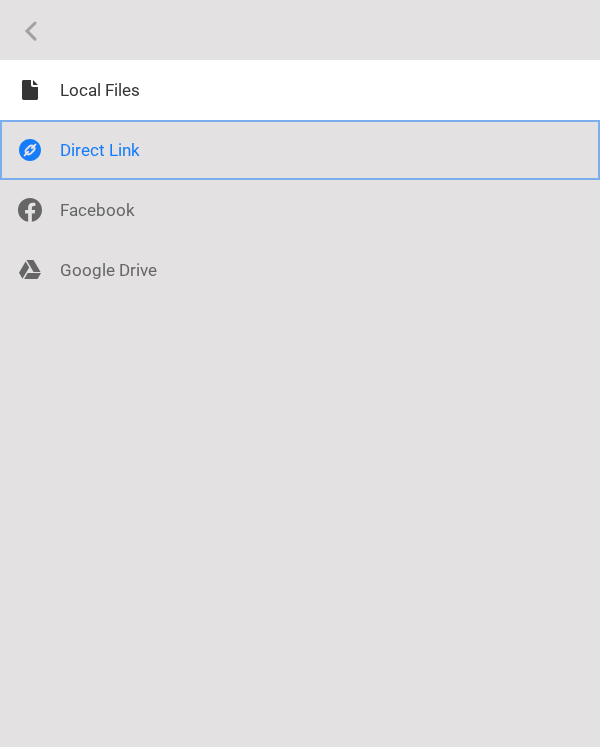 click at bounding box center [300, 150] 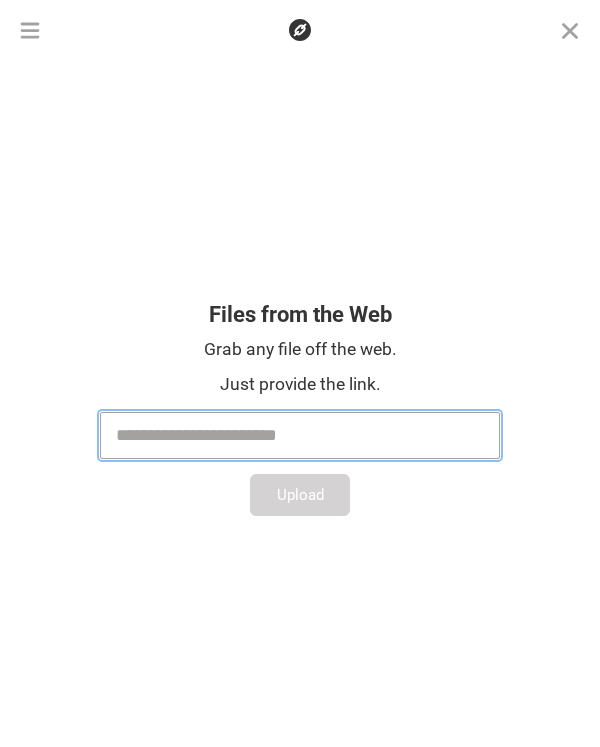 click at bounding box center [300, 435] 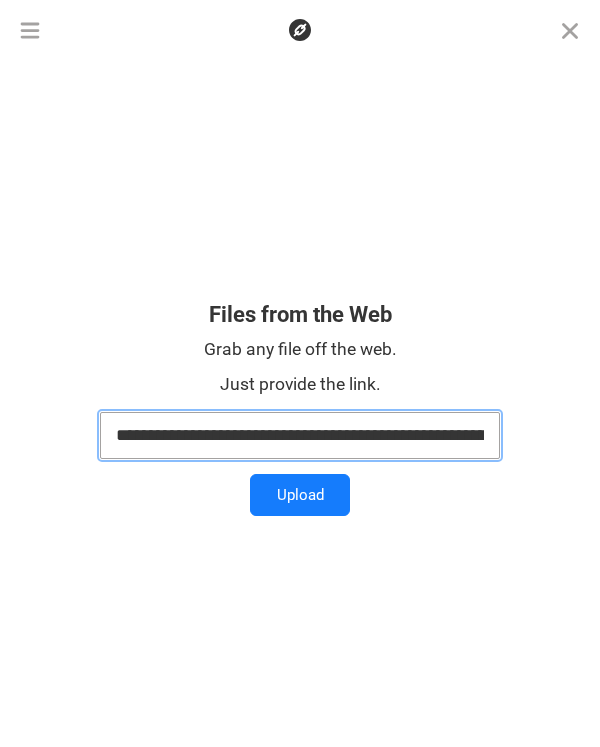 scroll, scrollTop: 0, scrollLeft: 1707, axis: horizontal 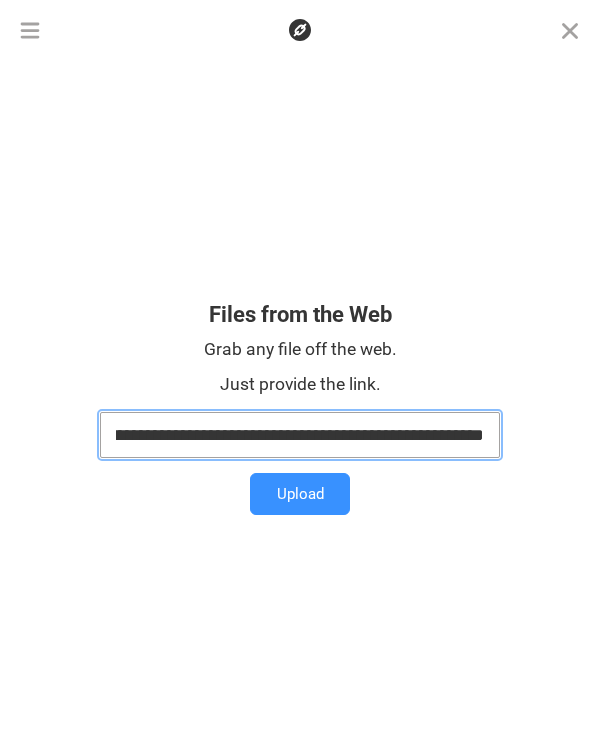 type on "**********" 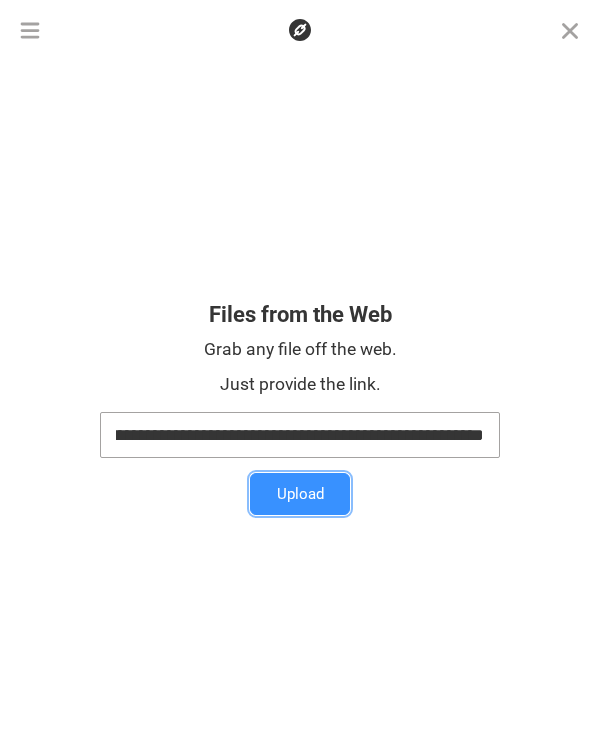 click on "Upload" at bounding box center (300, 494) 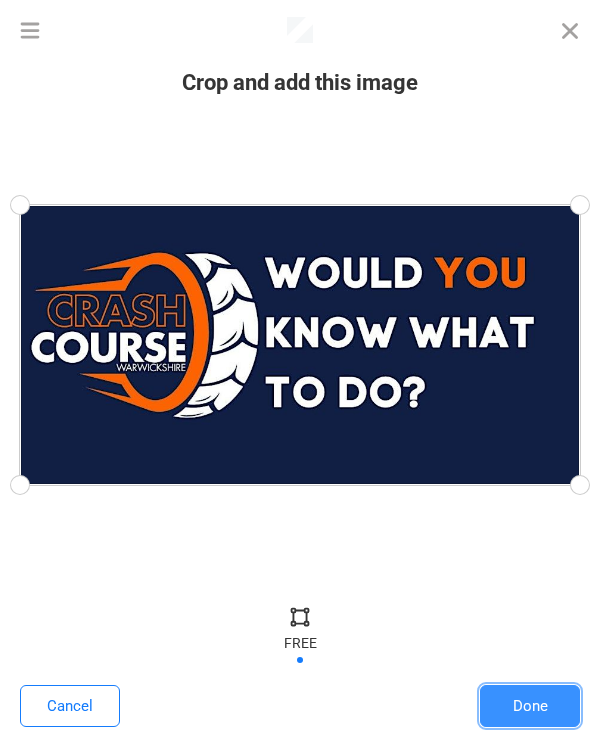 click on "Done" at bounding box center (530, 706) 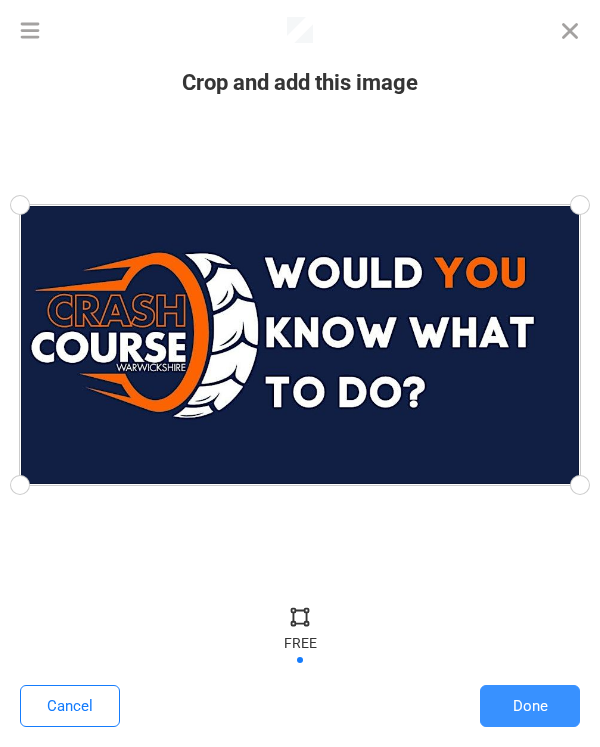scroll, scrollTop: 689, scrollLeft: 0, axis: vertical 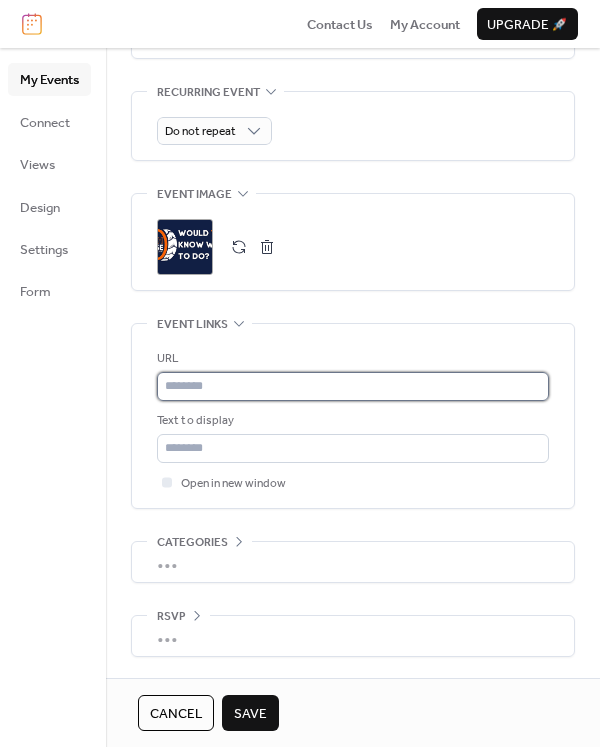 click at bounding box center [353, 386] 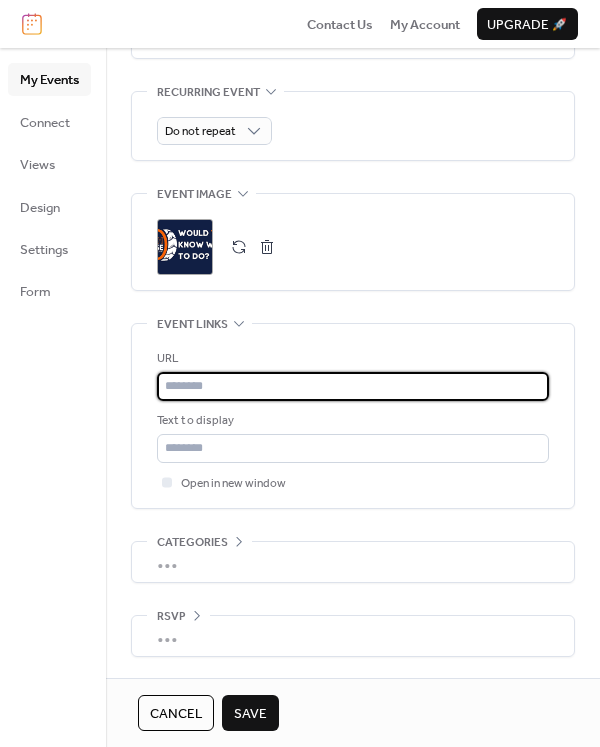 paste on "**********" 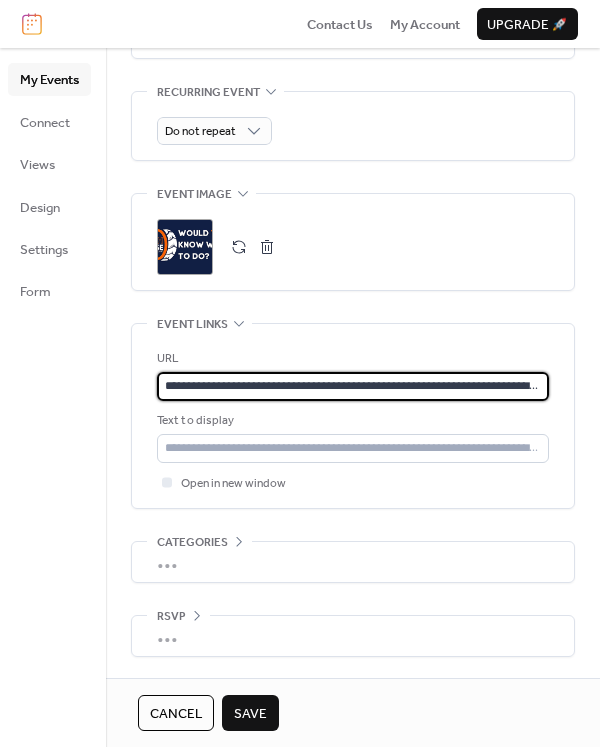 scroll, scrollTop: 0, scrollLeft: 289, axis: horizontal 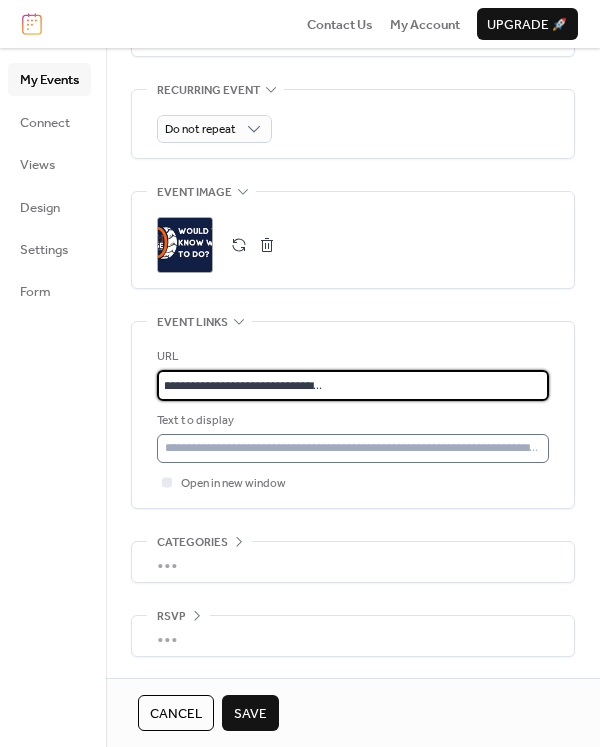 type on "**********" 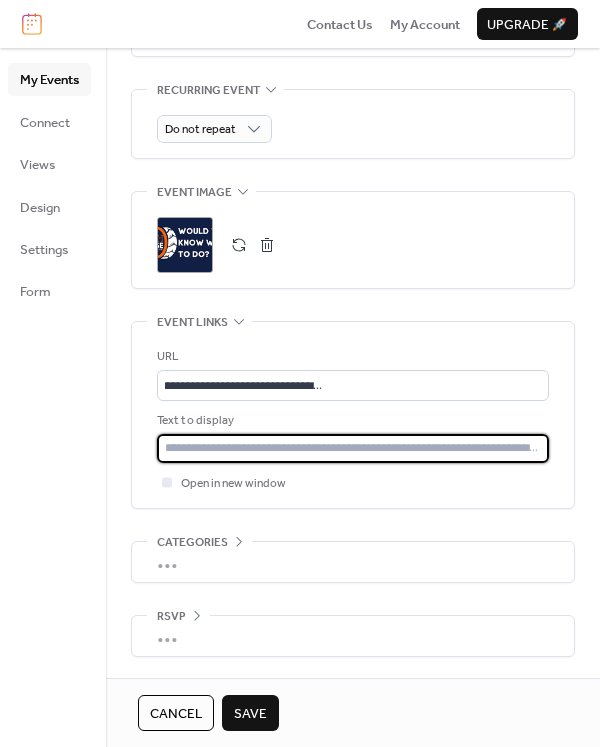click at bounding box center [353, 448] 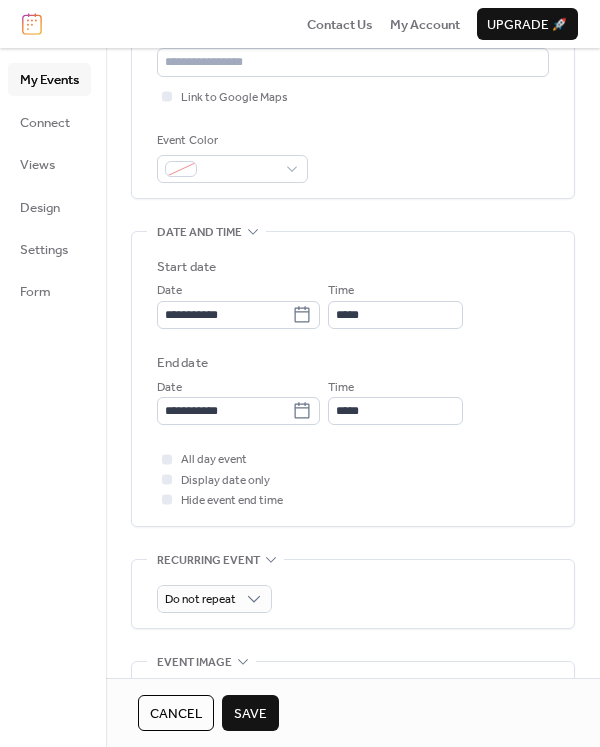 scroll, scrollTop: 443, scrollLeft: 0, axis: vertical 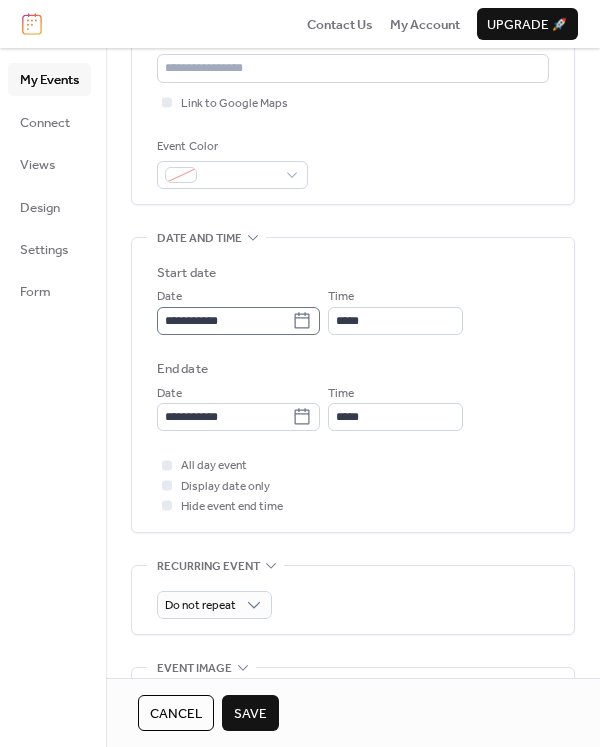type on "**********" 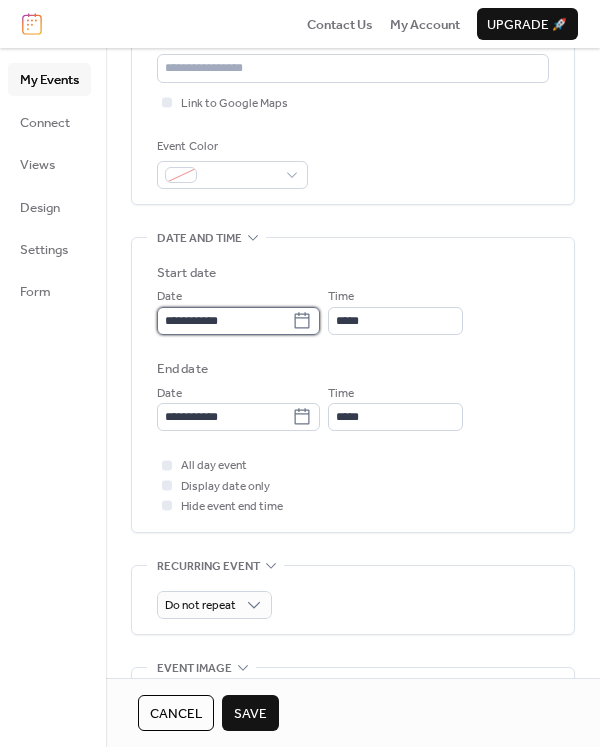 click on "**********" at bounding box center (224, 321) 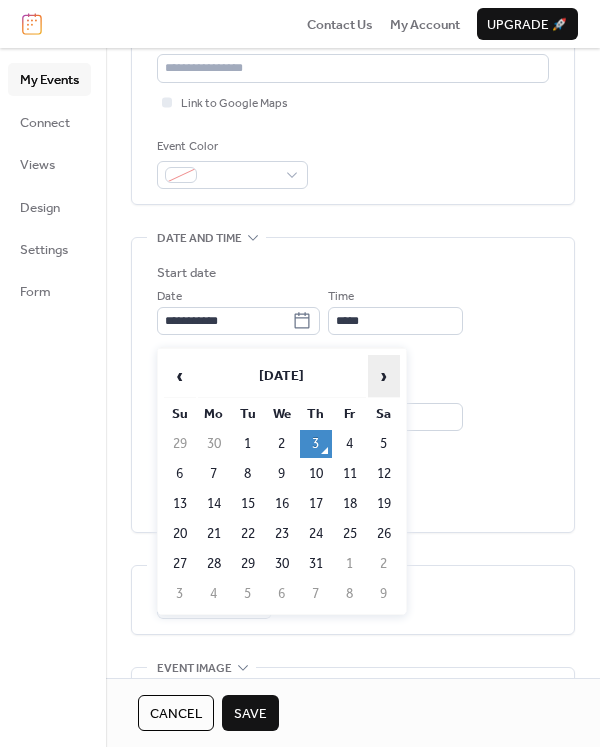 click on "›" at bounding box center [384, 376] 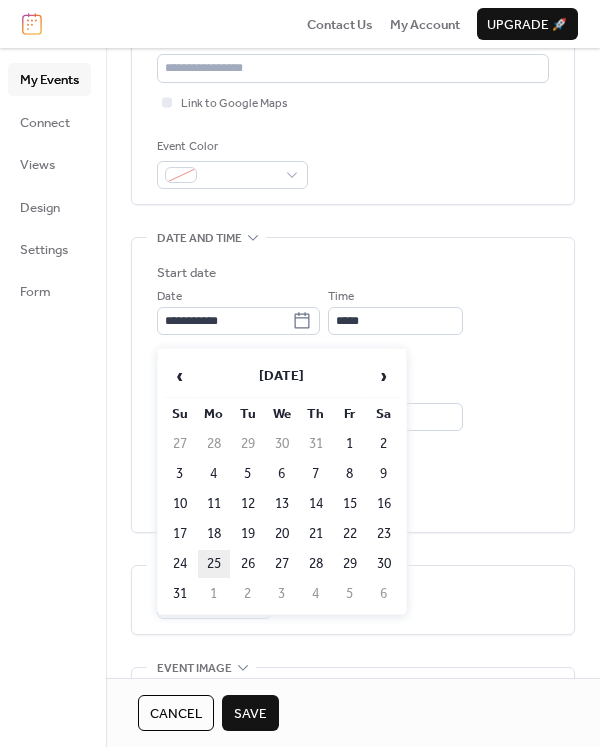 click on "25" at bounding box center (214, 564) 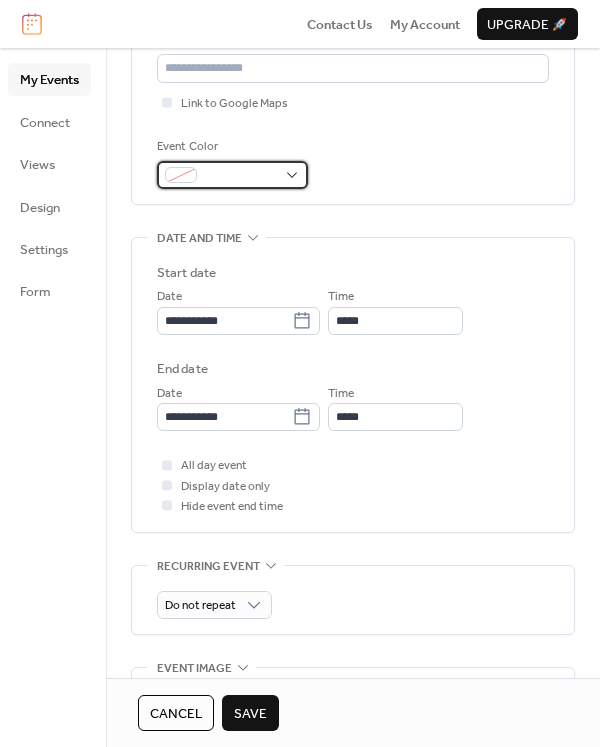click at bounding box center [240, 176] 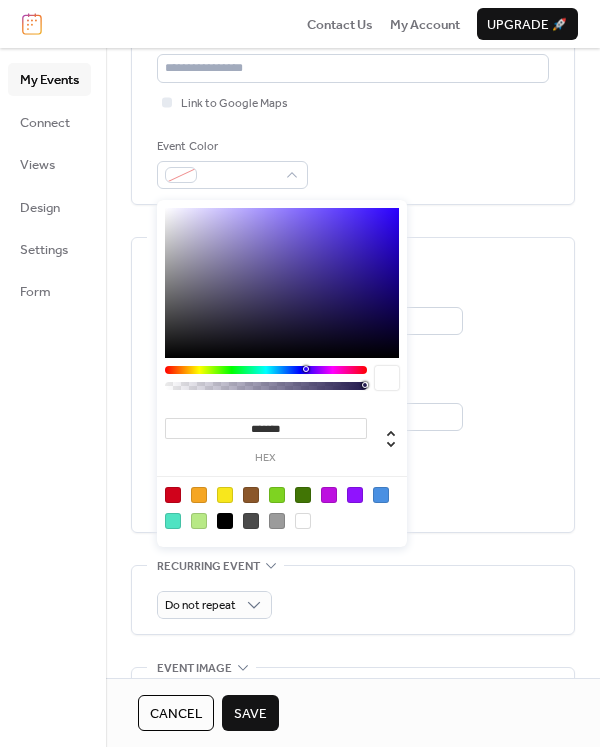 click at bounding box center [199, 495] 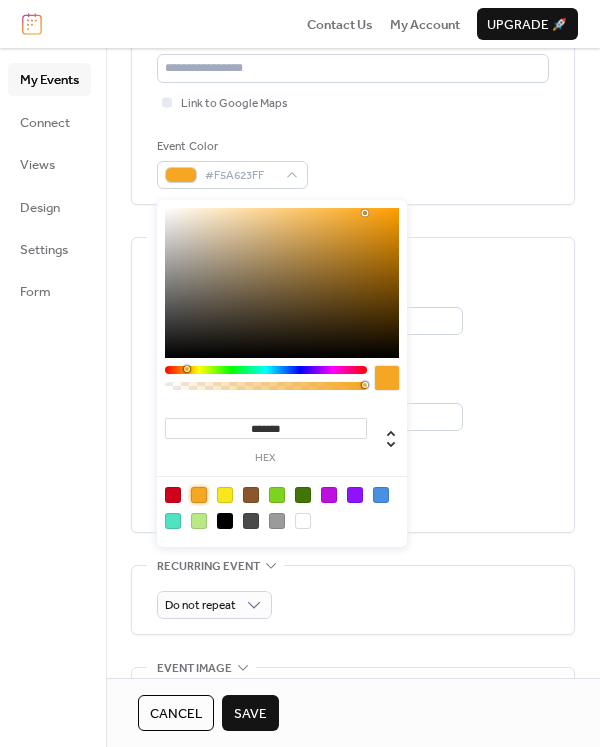click on "Event Color #F5A623FF" at bounding box center (353, 163) 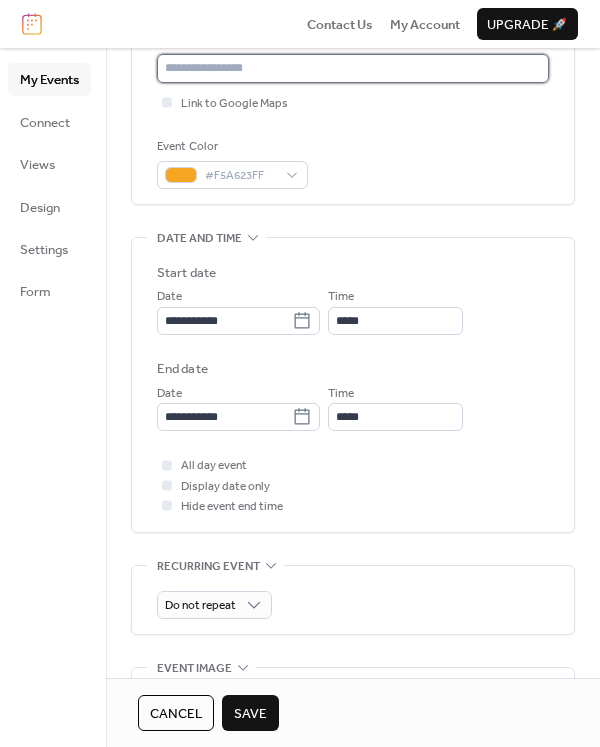 click at bounding box center (353, 68) 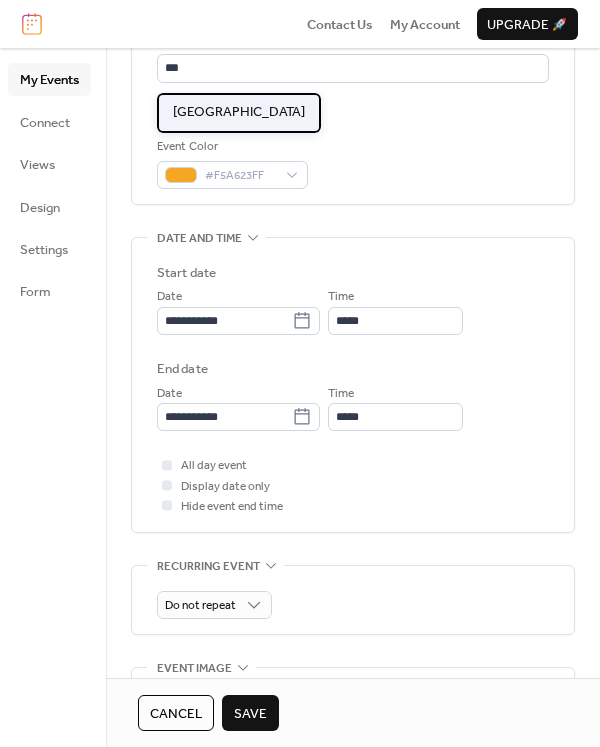 click on "[GEOGRAPHIC_DATA]" at bounding box center [239, 112] 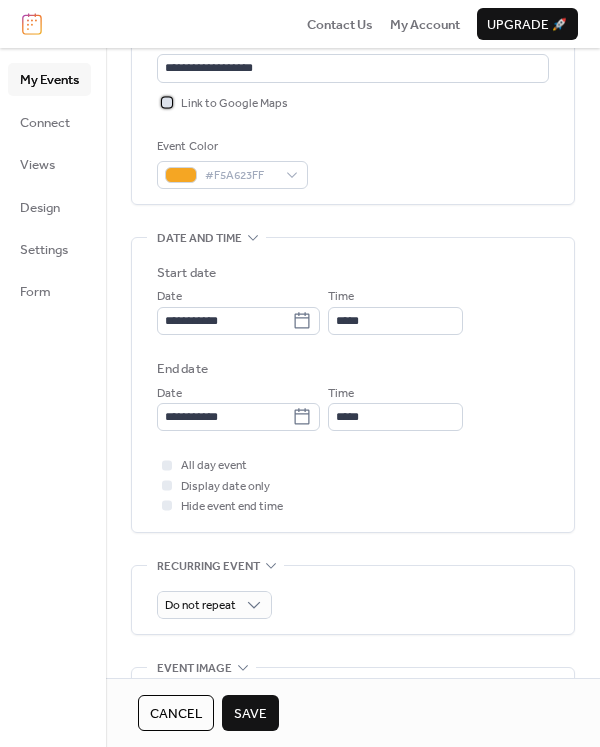 click at bounding box center (167, 102) 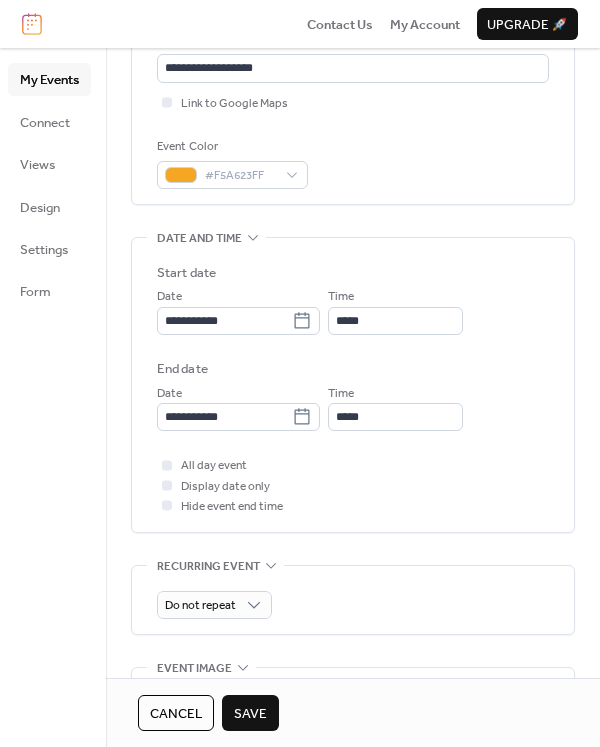 click on "Event Color #F5A623FF" at bounding box center (353, 163) 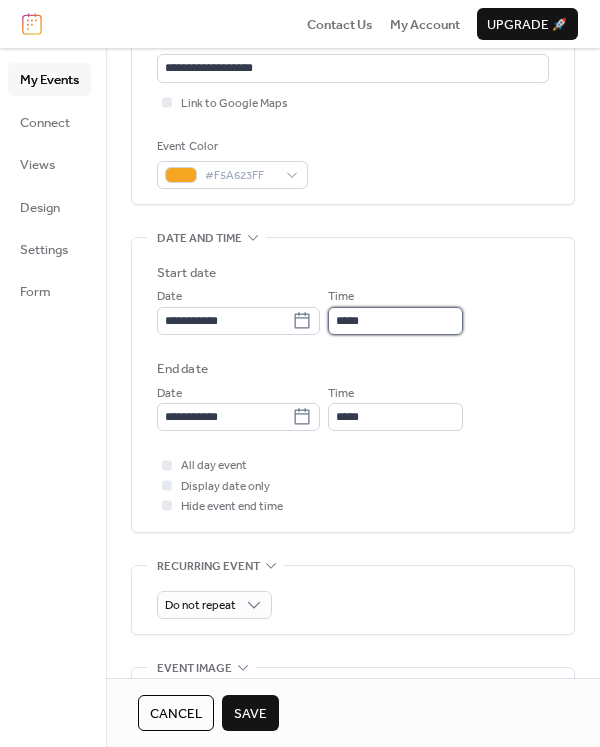 click on "*****" at bounding box center [395, 321] 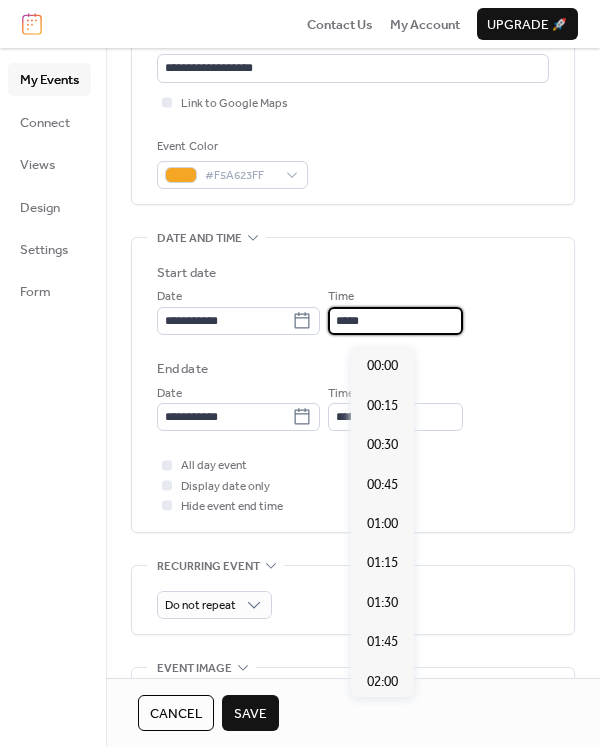 scroll, scrollTop: 1907, scrollLeft: 0, axis: vertical 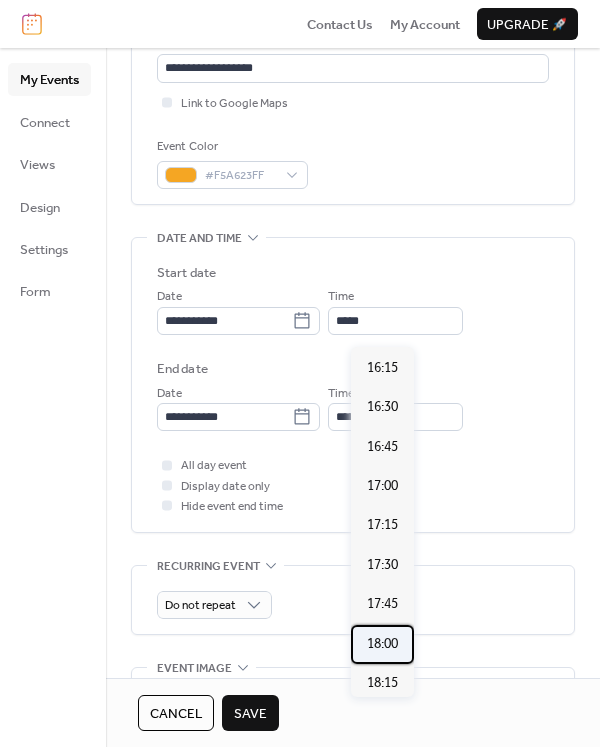 click on "18:00" at bounding box center [382, 644] 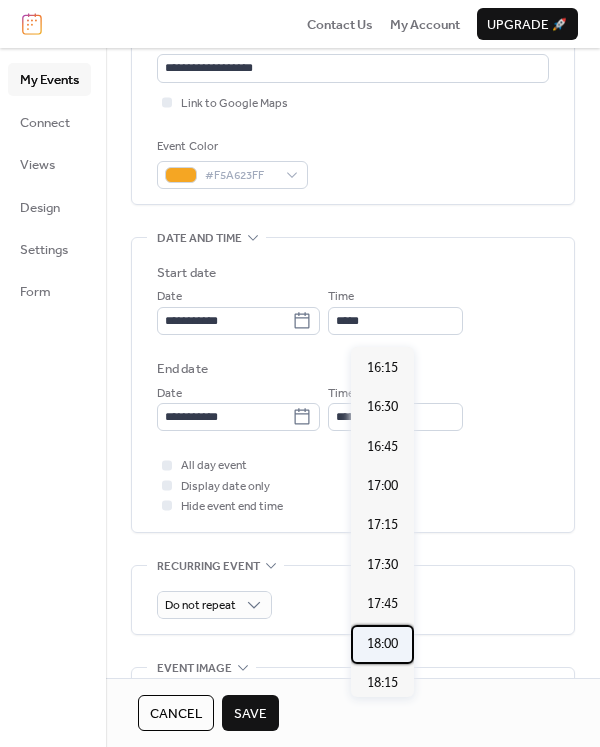 type on "*****" 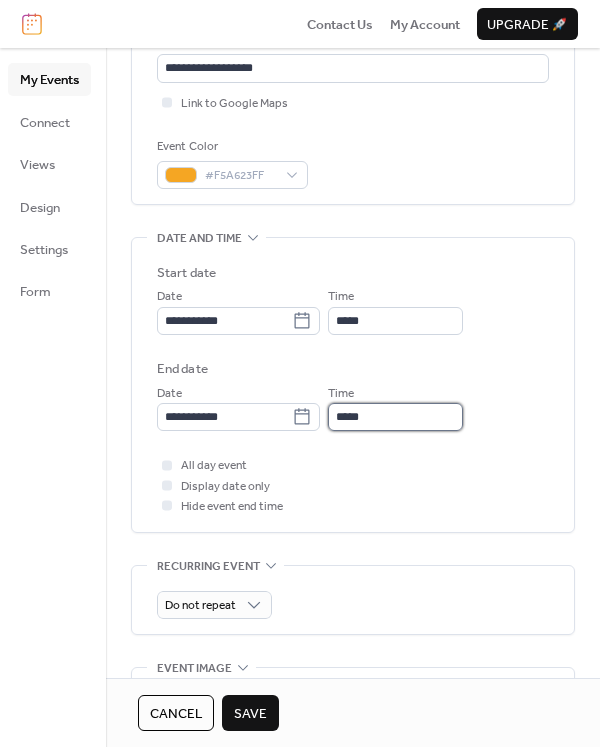 click on "*****" at bounding box center (395, 417) 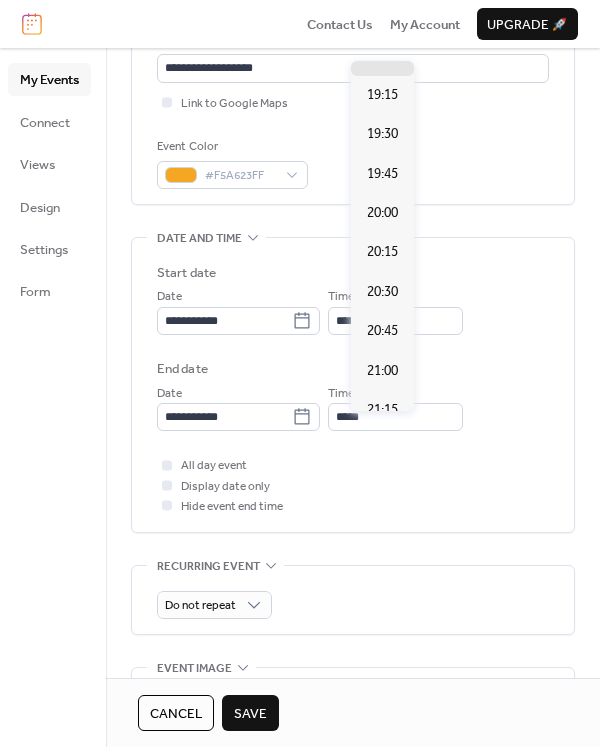 scroll, scrollTop: 145, scrollLeft: 0, axis: vertical 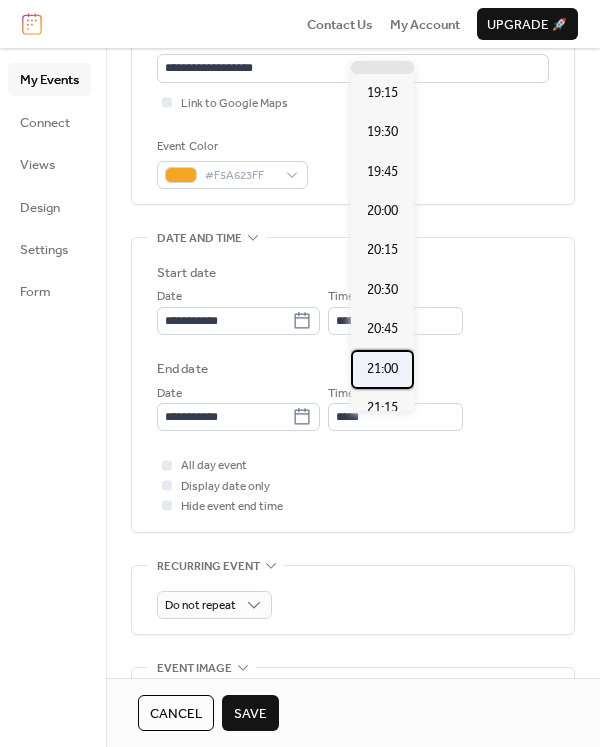 click on "21:00" at bounding box center (382, 369) 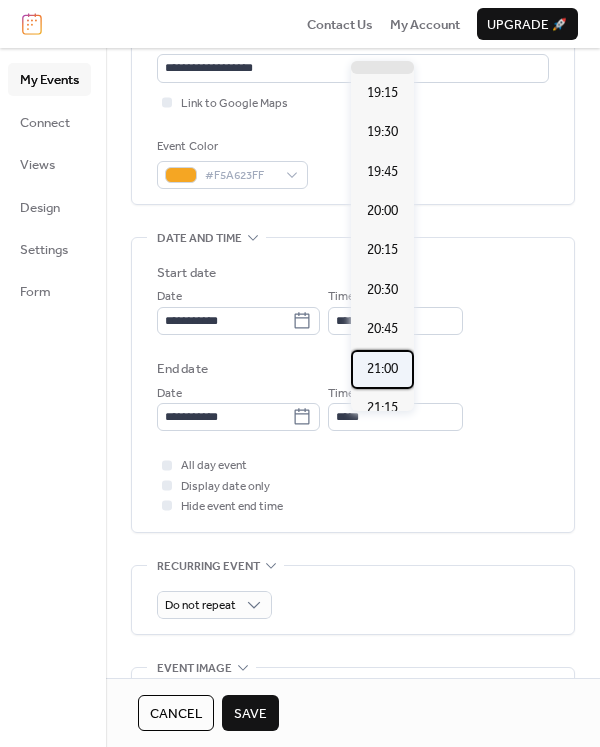 type on "*****" 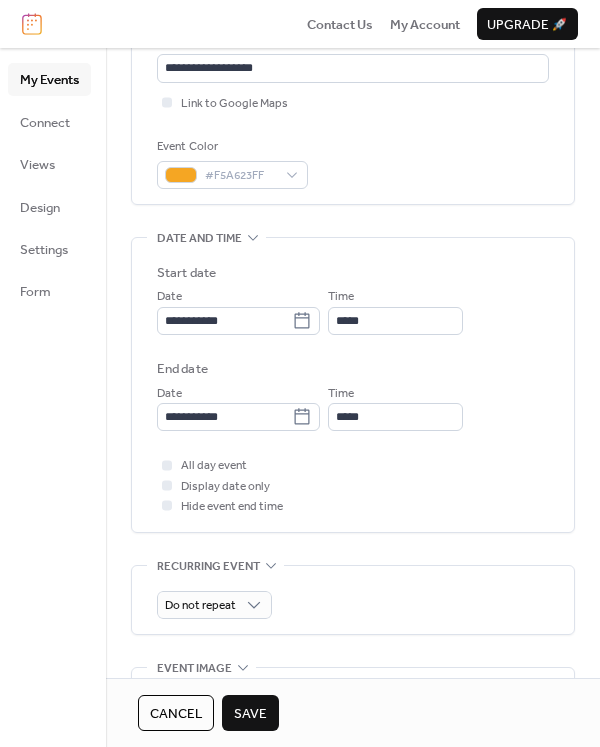 click on "**********" at bounding box center [353, 390] 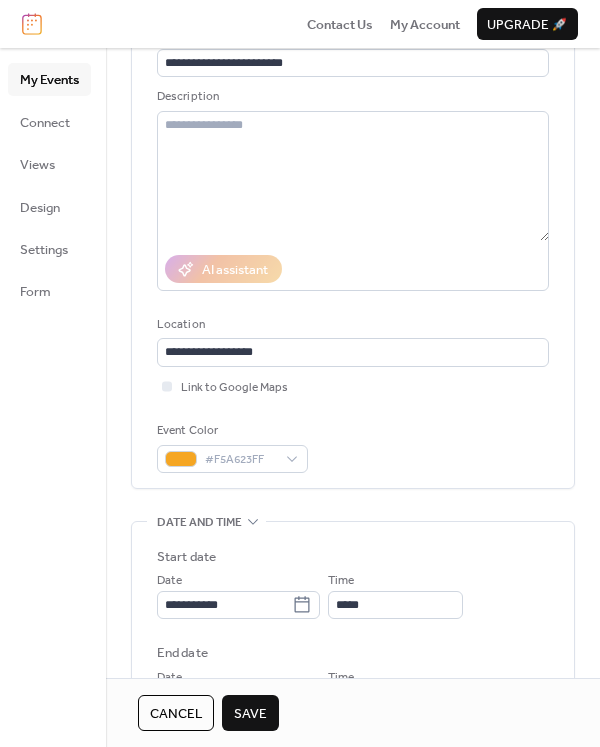 scroll, scrollTop: 0, scrollLeft: 0, axis: both 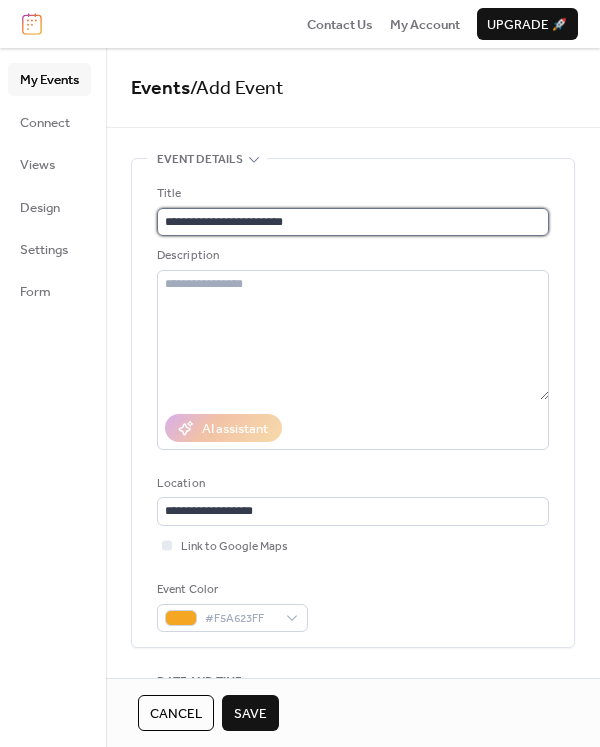 click on "**********" at bounding box center [353, 222] 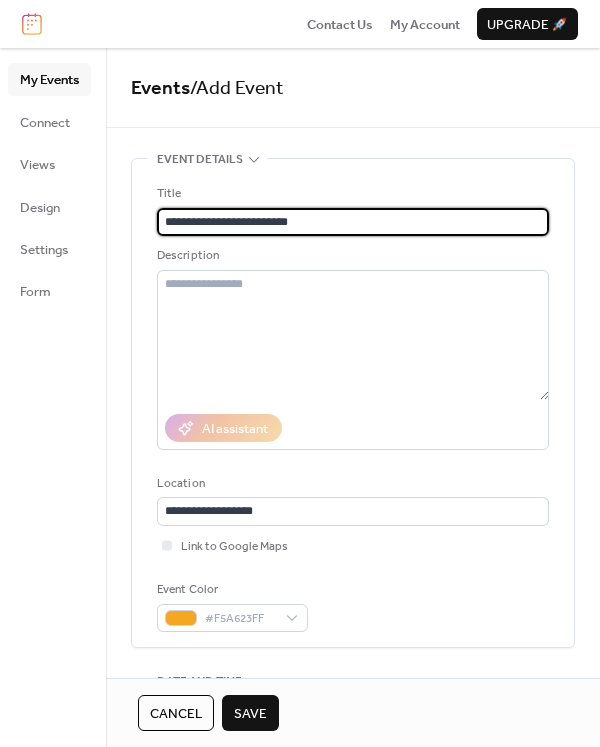 type on "**********" 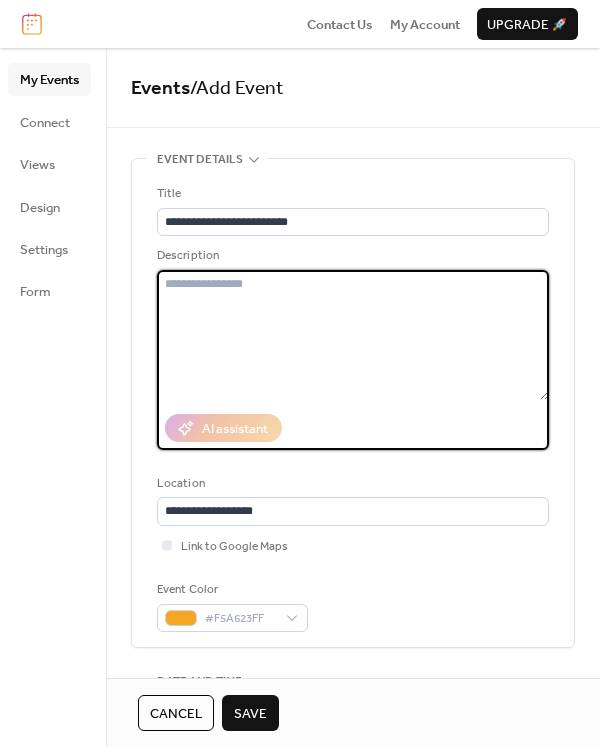 click at bounding box center (353, 335) 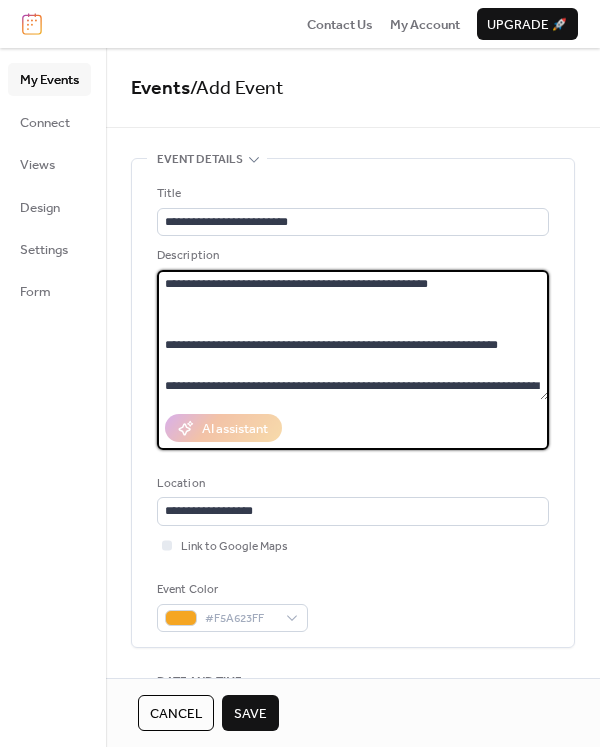 scroll, scrollTop: 711, scrollLeft: 0, axis: vertical 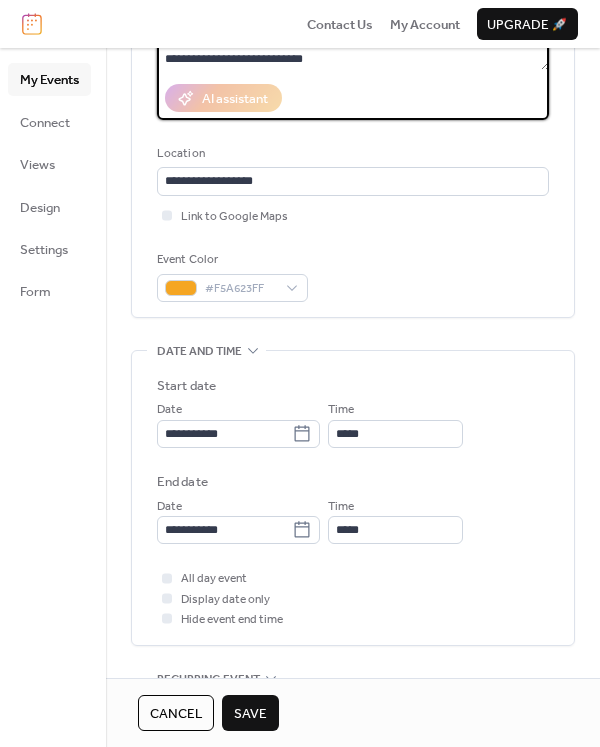type on "**********" 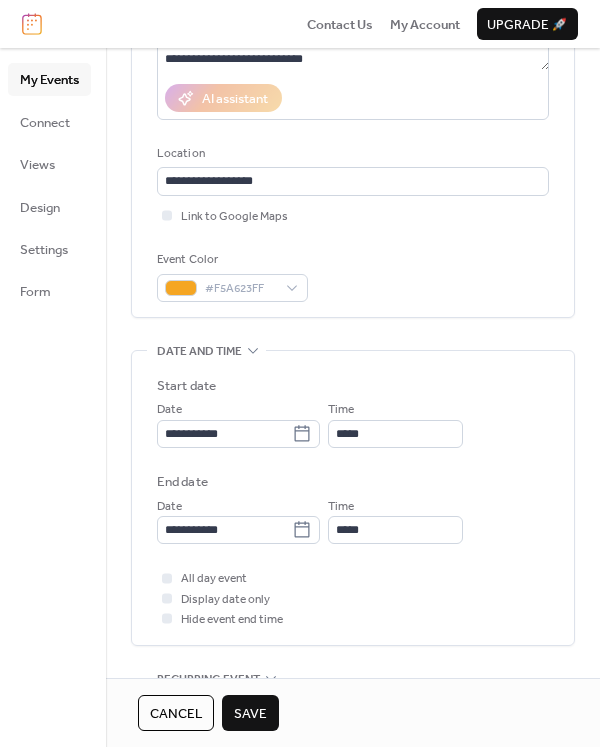 click on "Save" at bounding box center (250, 714) 